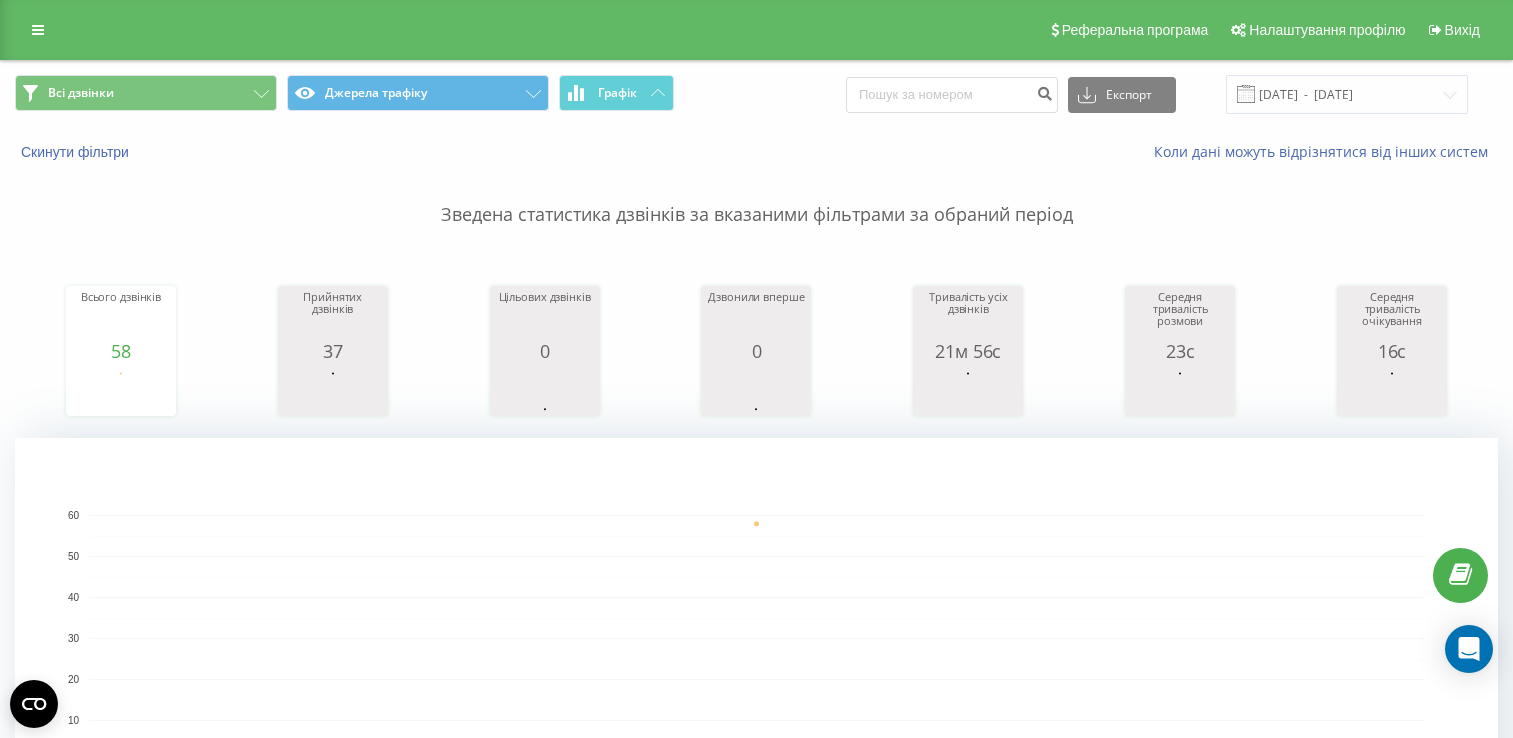 scroll, scrollTop: 566, scrollLeft: 0, axis: vertical 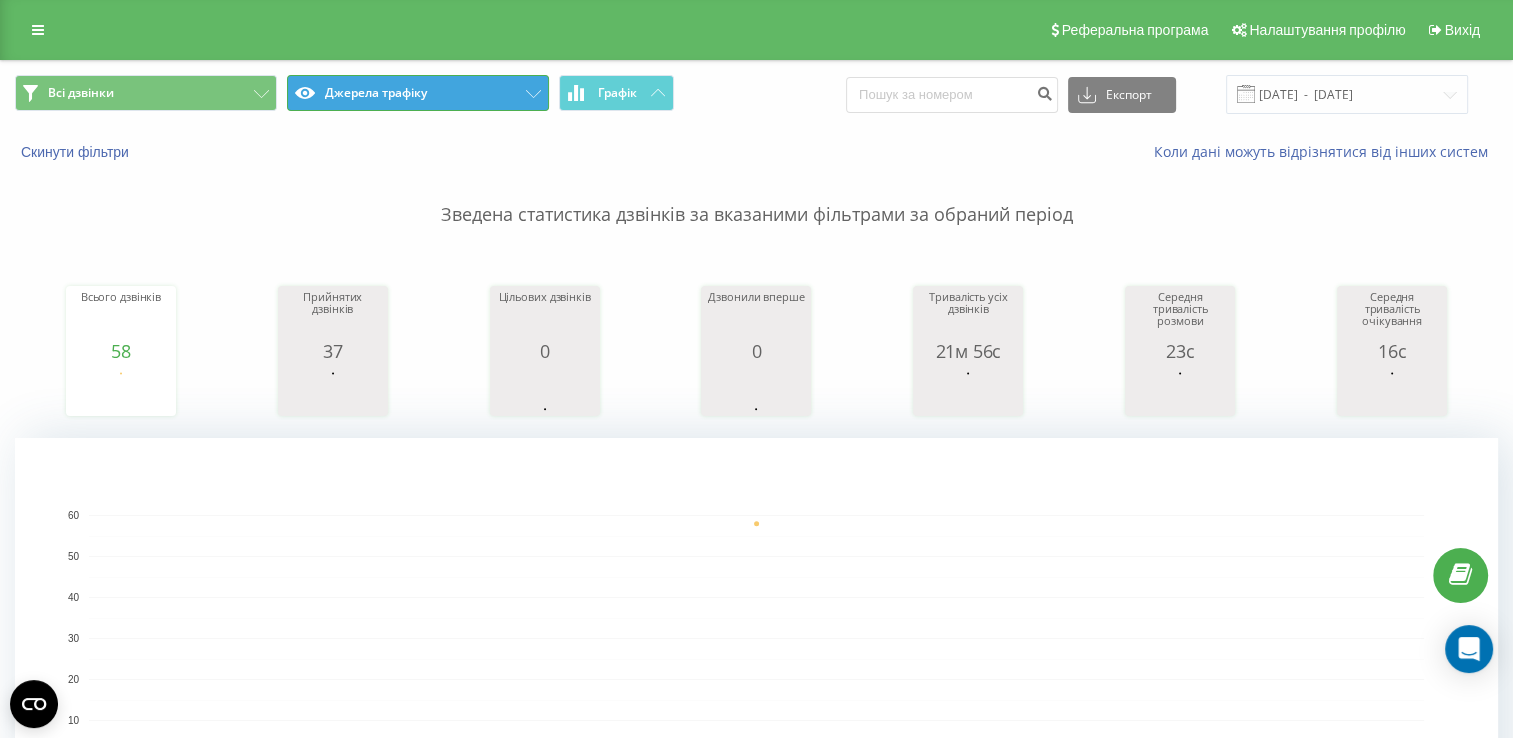 click on "Джерела трафіку" at bounding box center (418, 93) 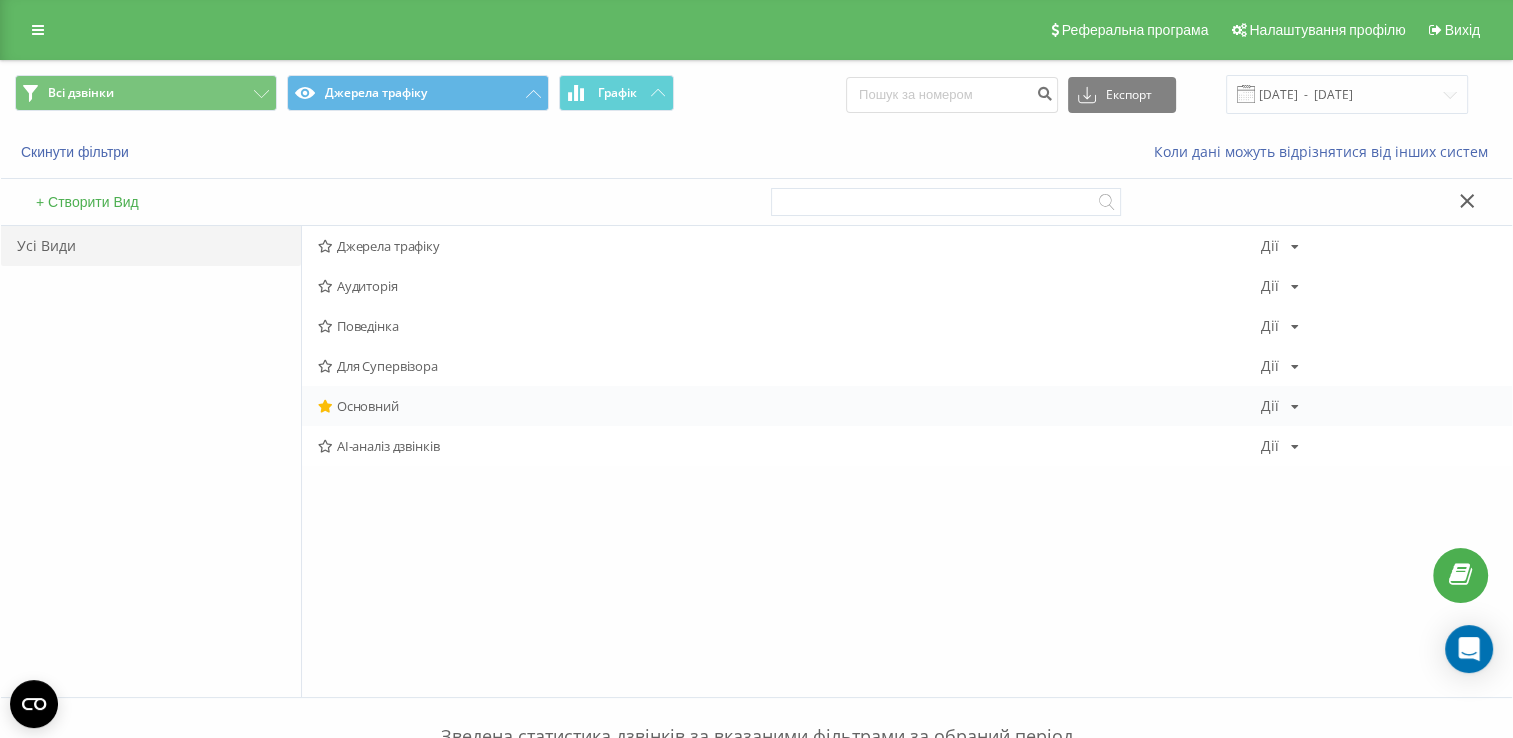 click on "Основний" at bounding box center [789, 406] 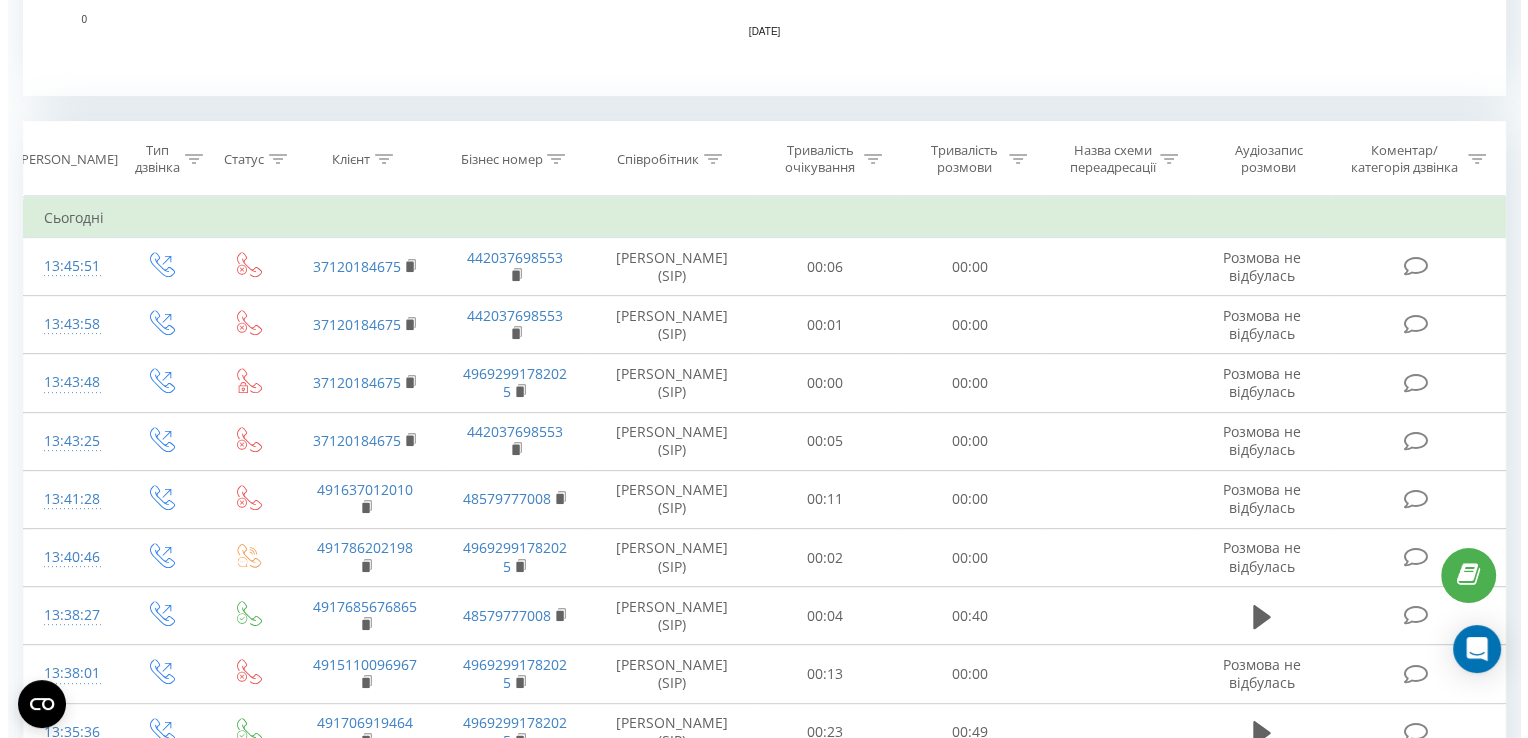 scroll, scrollTop: 810, scrollLeft: 0, axis: vertical 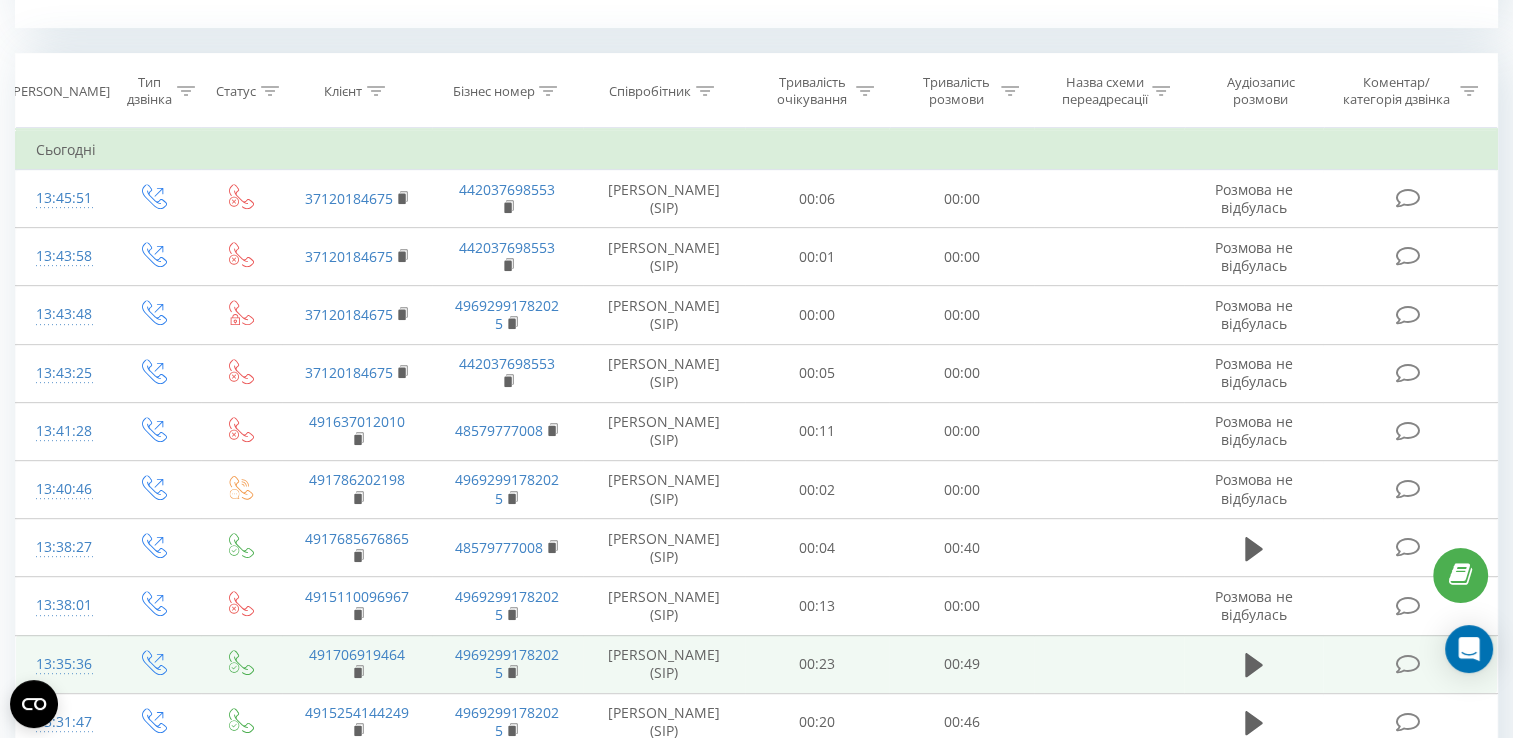 click at bounding box center [1410, 664] 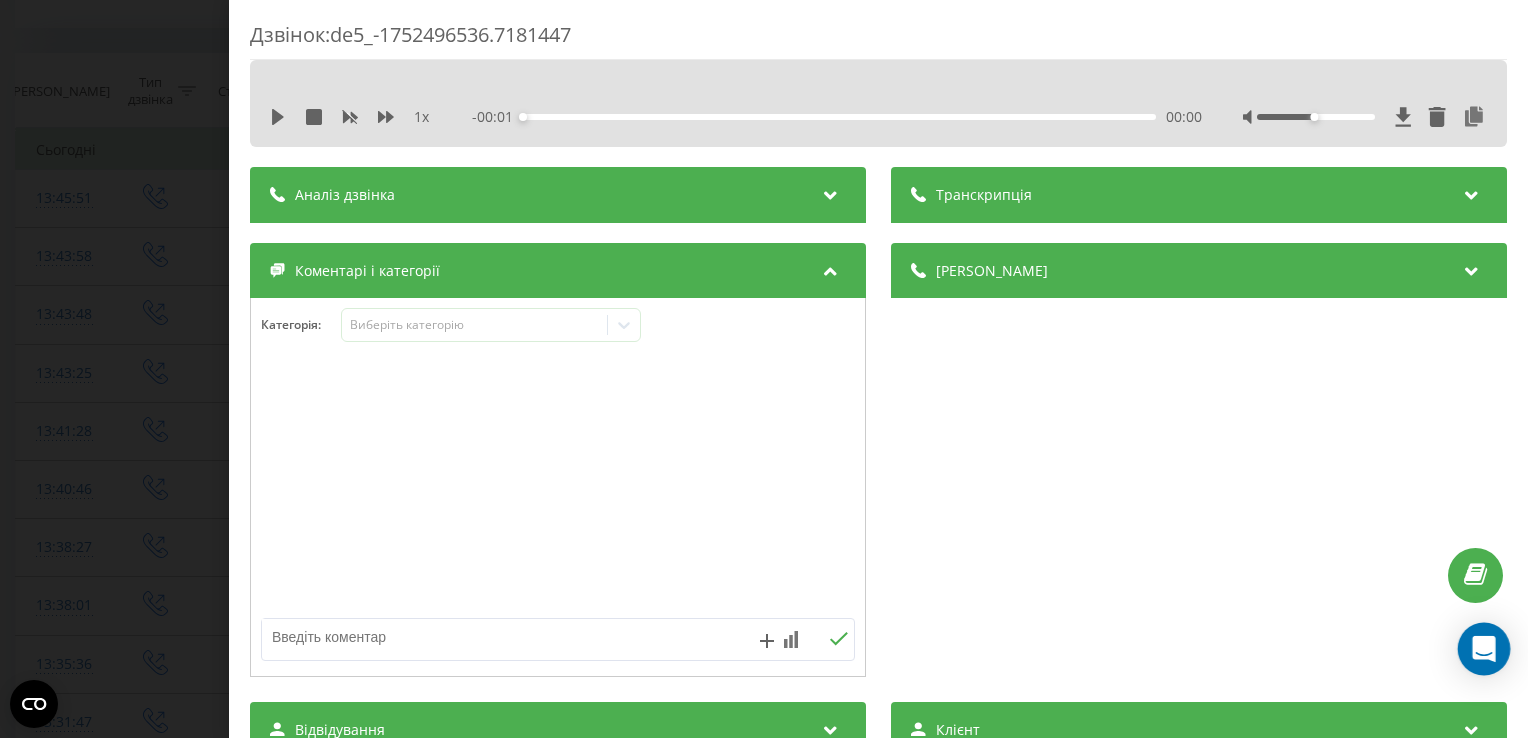 click 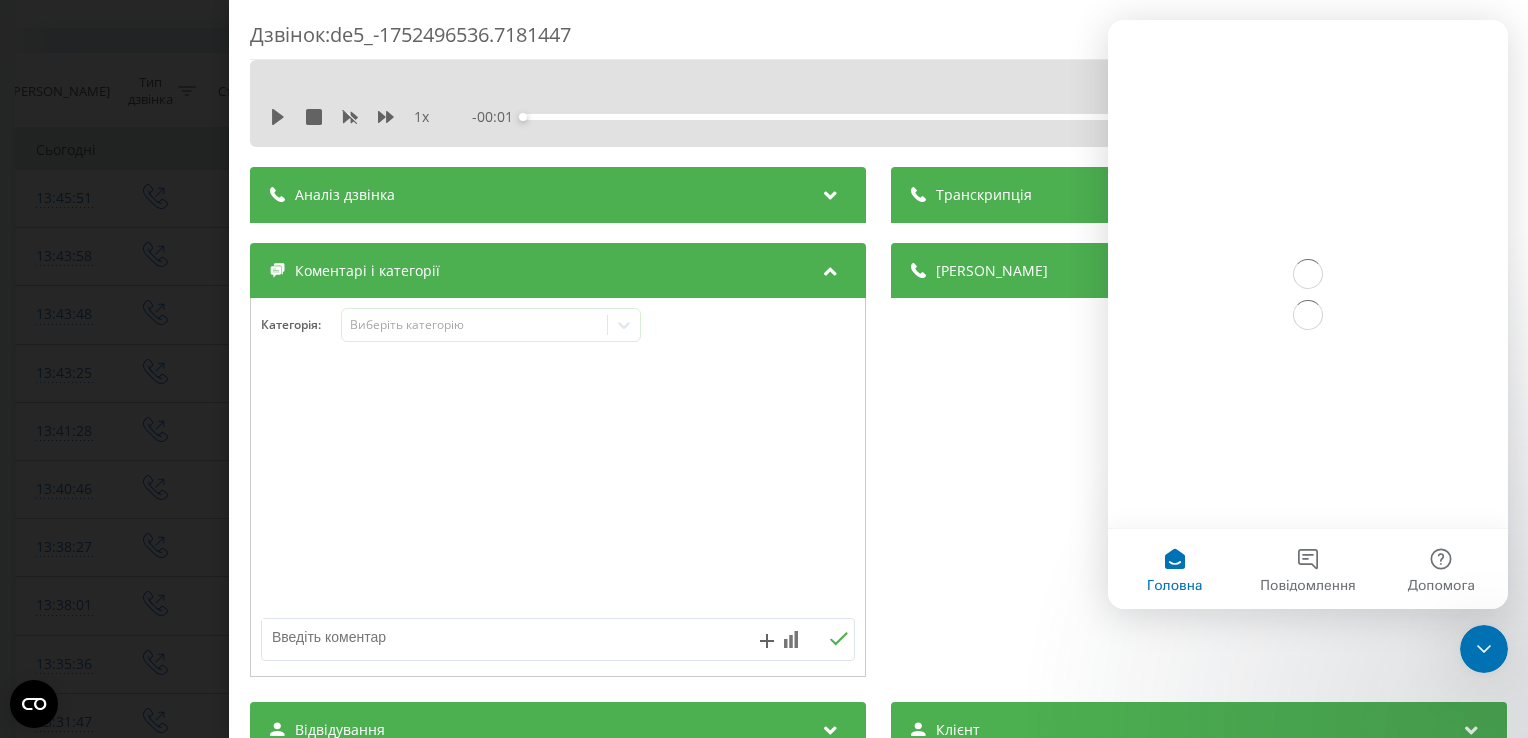 scroll, scrollTop: 0, scrollLeft: 0, axis: both 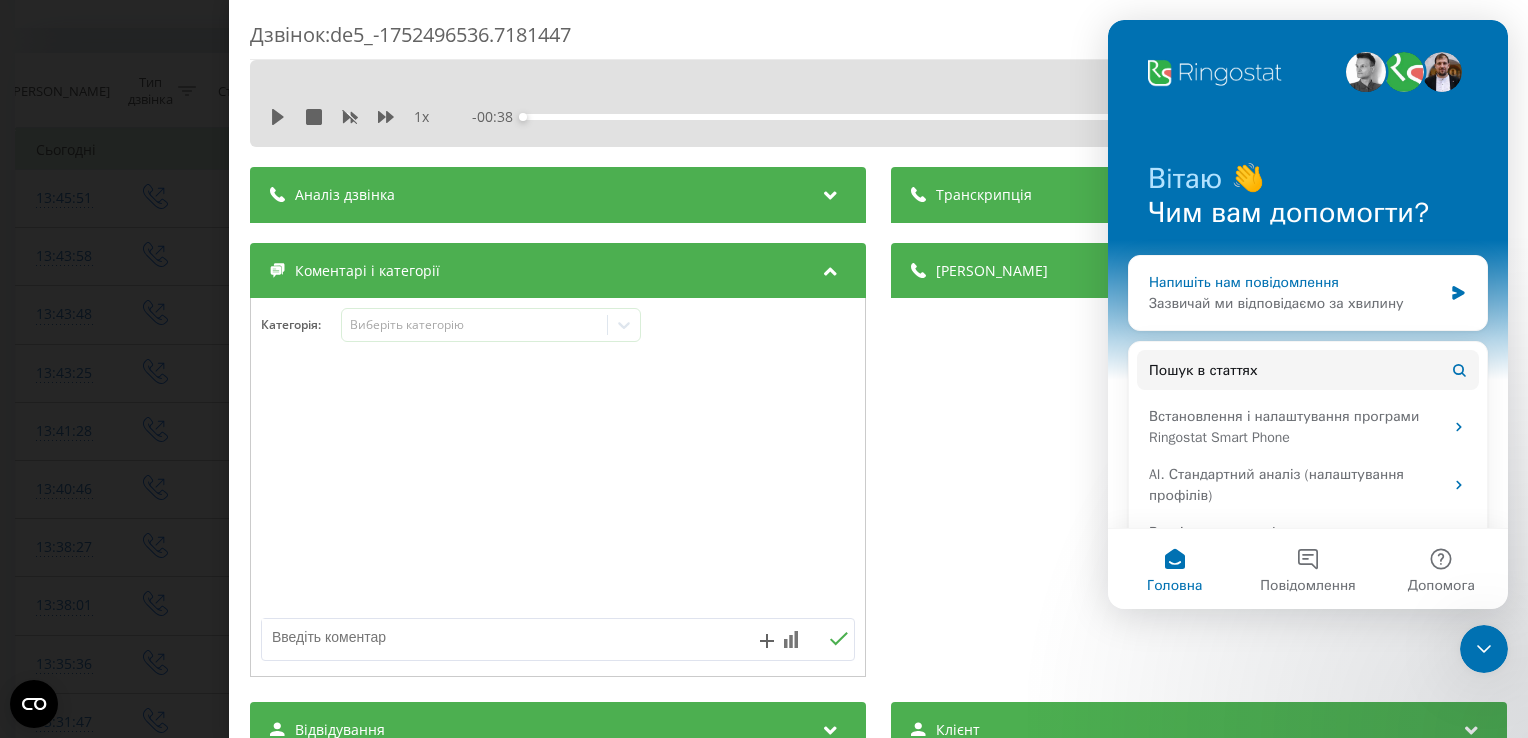 click on "Зазвичай ми відповідаємо за хвилину" at bounding box center [1295, 303] 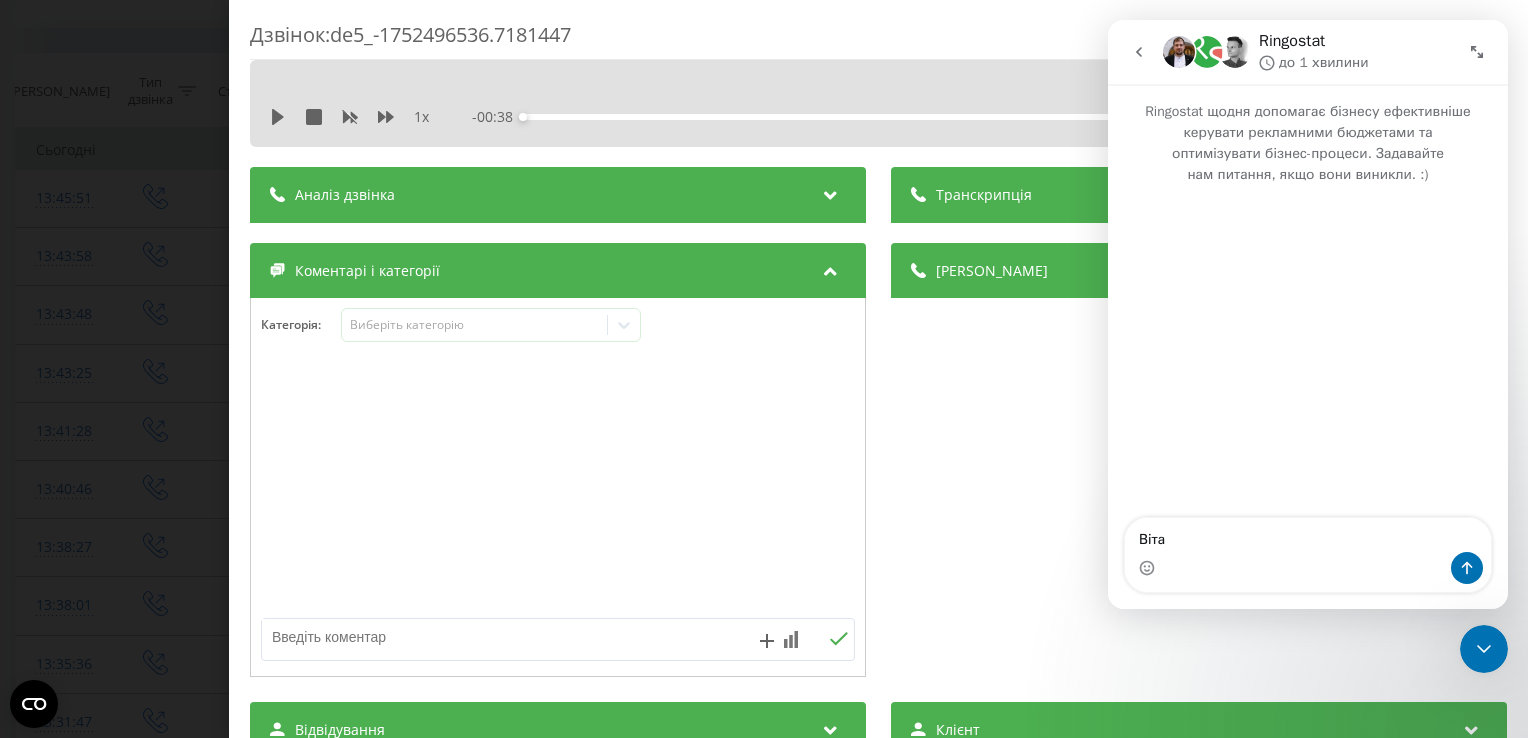 type on "Вітаю" 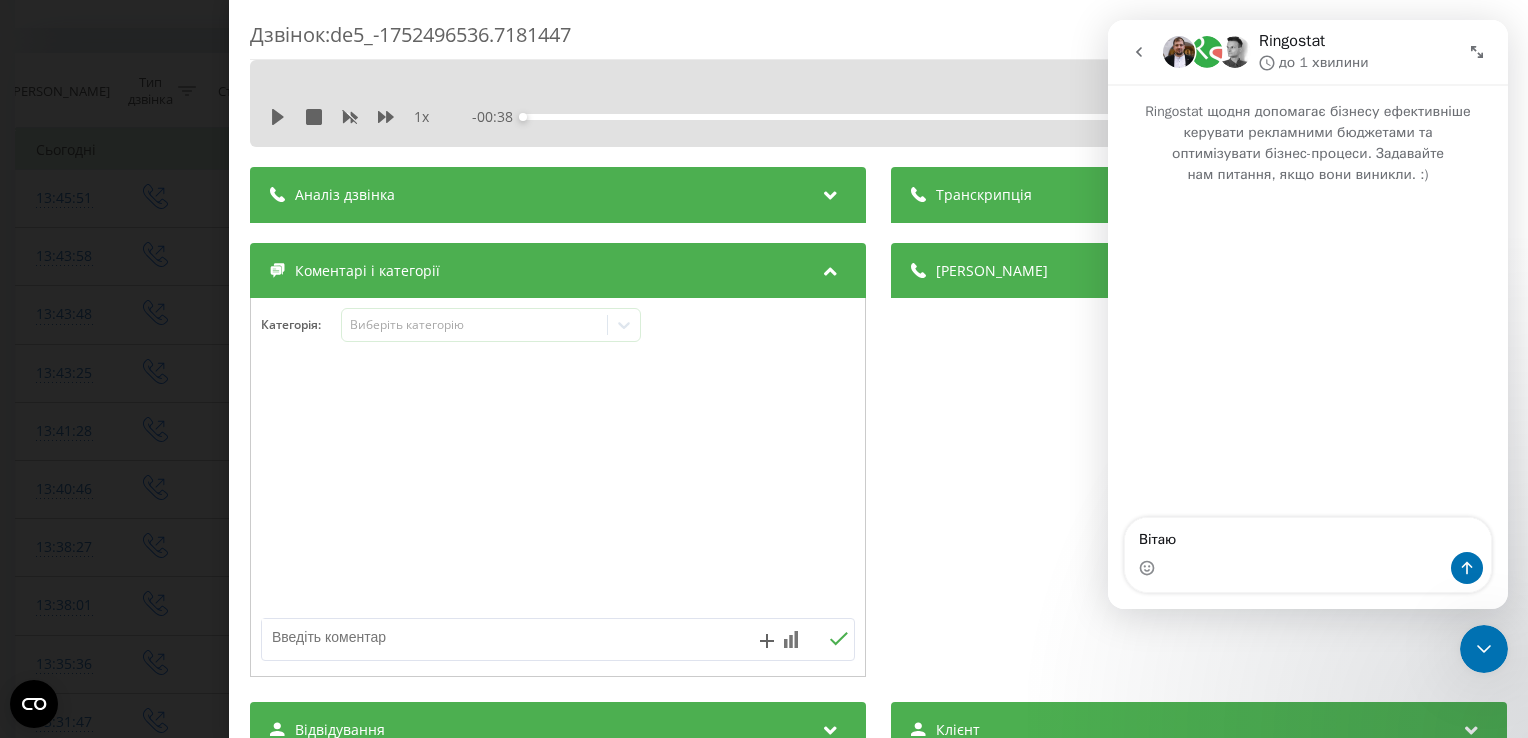 type 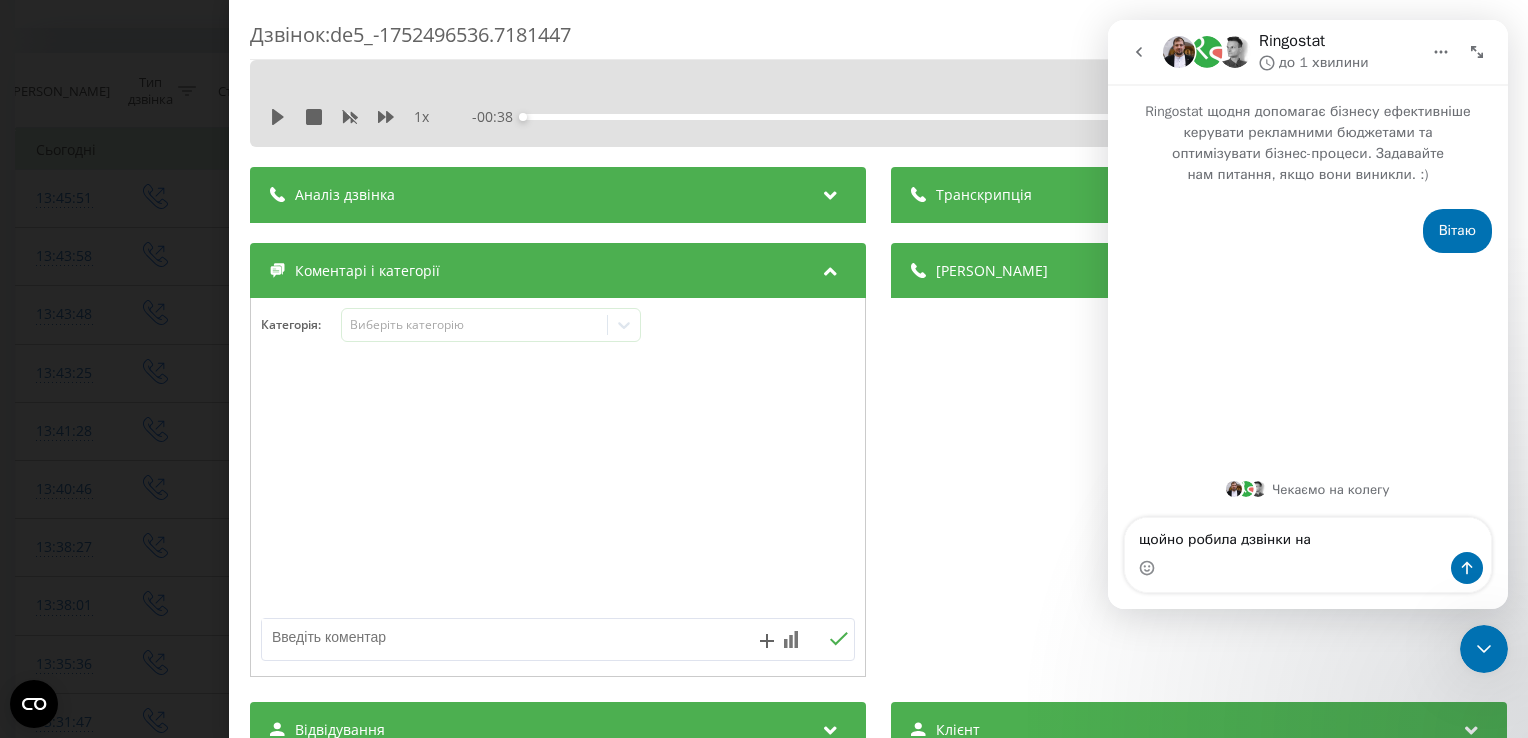 type on "щойно робила дзвінки на [PHONE_NUMBER]" 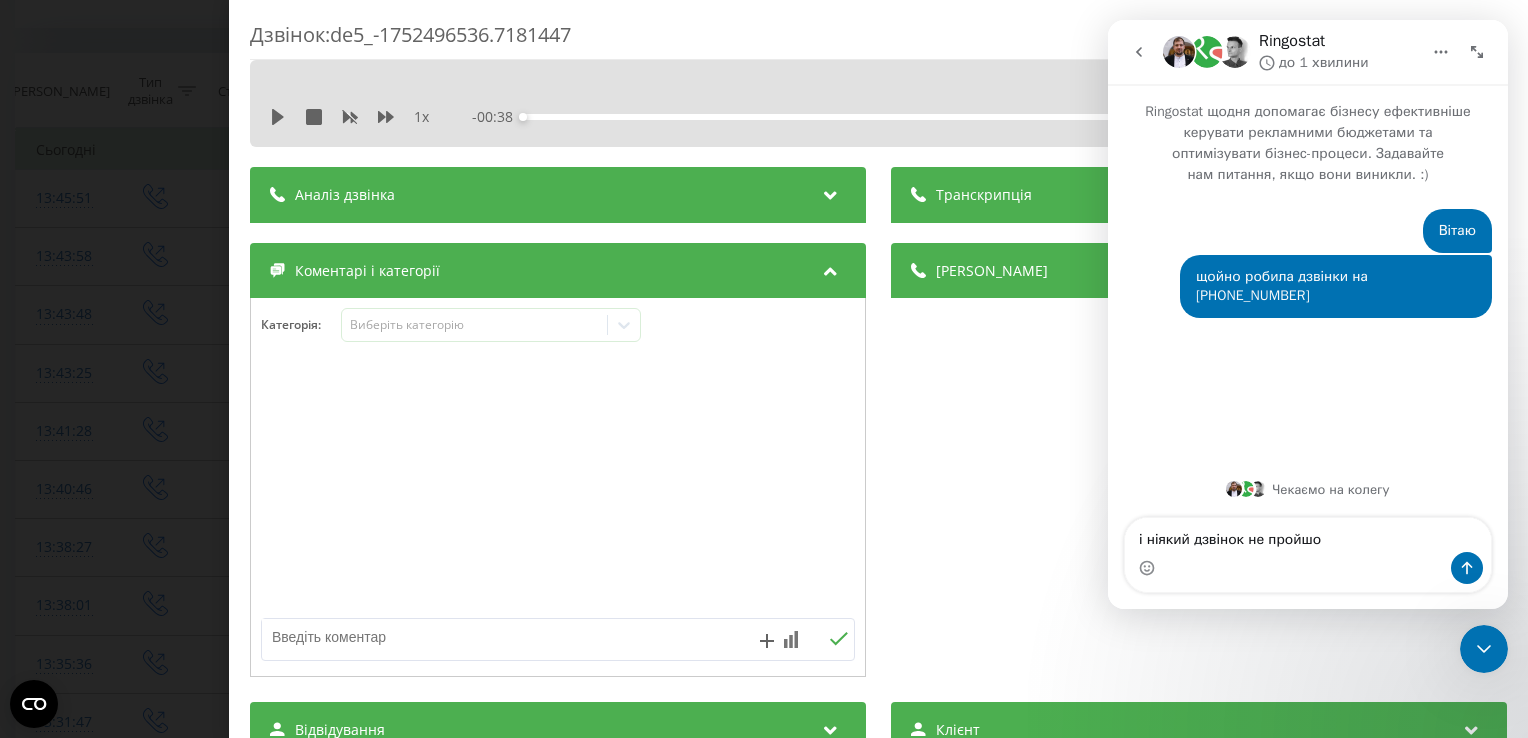 type on "і ніякий дзвінок не пройшов" 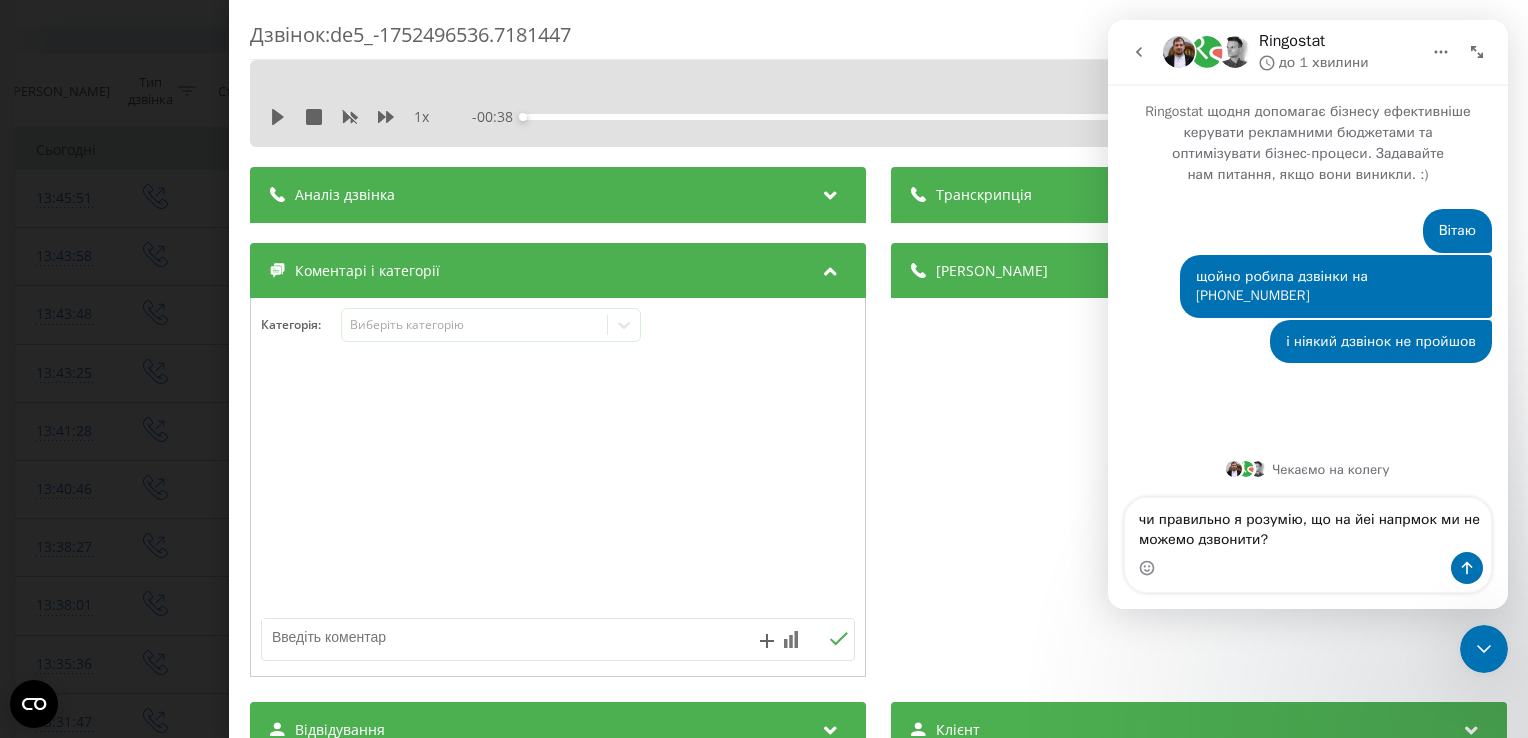 type on "чи правильно я розумію, що на йеі напрмок ми не можемо дзвонити?" 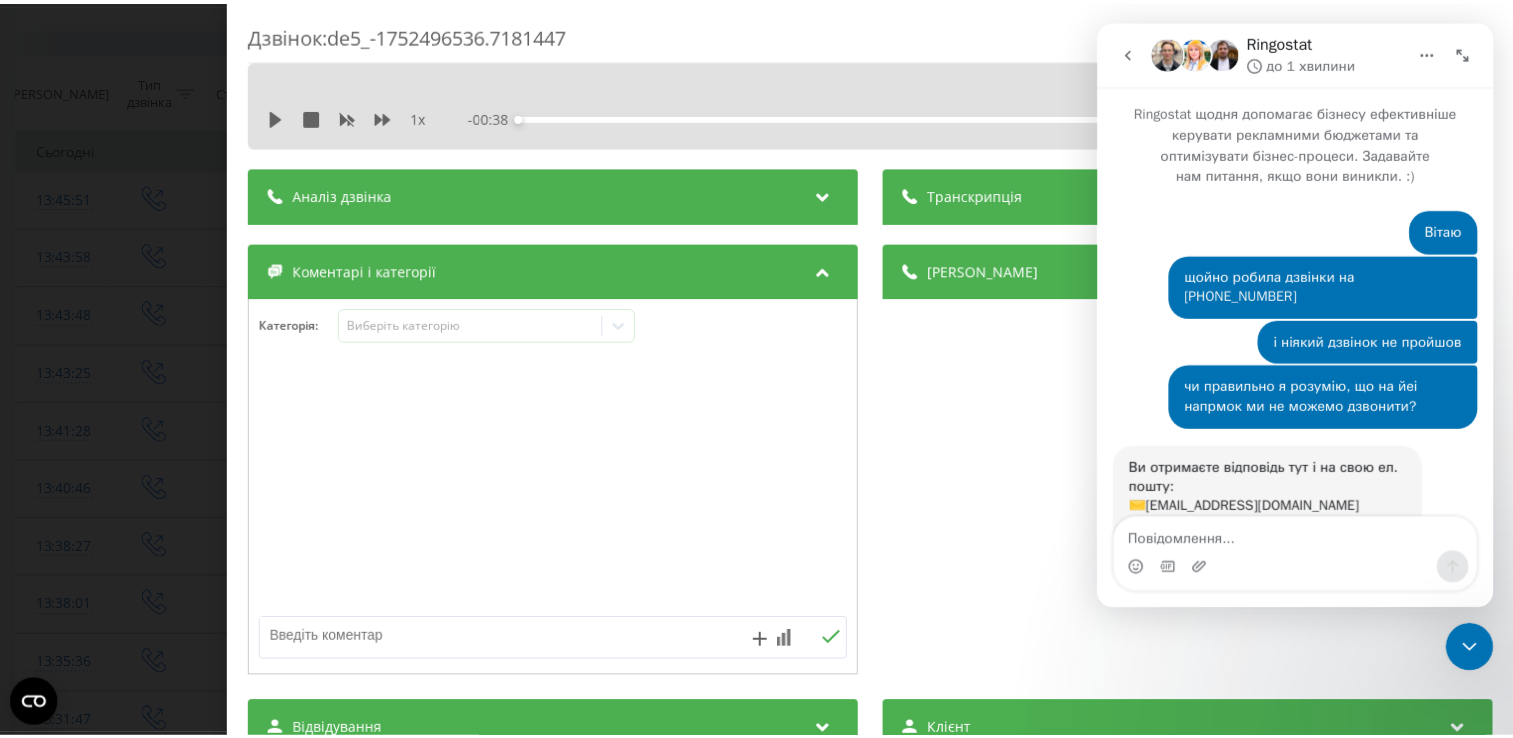 scroll, scrollTop: 135, scrollLeft: 0, axis: vertical 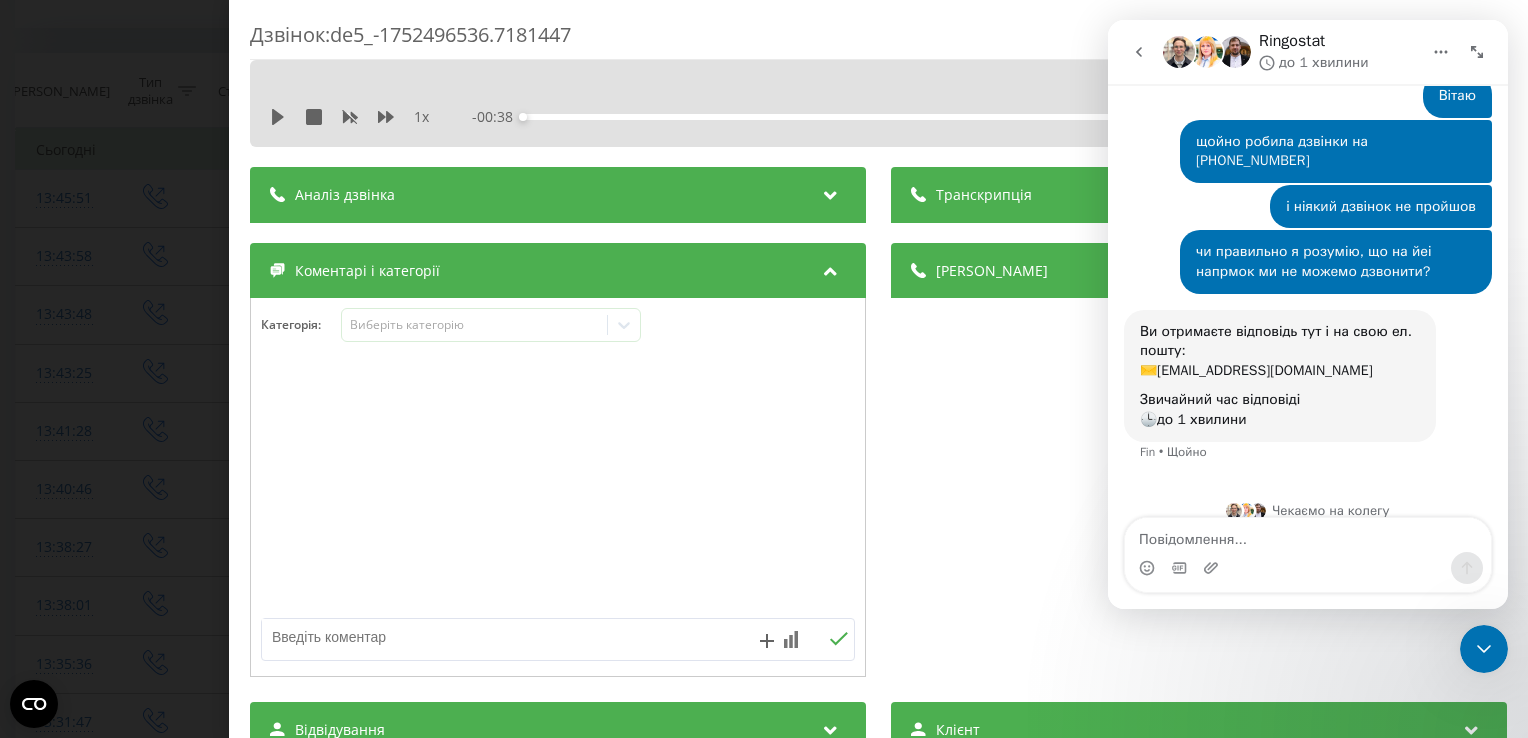 click on "Дзвінок :  de5_-1752496536.7181447   1 x  - 00:38 00:00   00:00   Транскрипція Для AI-аналізу майбутніх дзвінків  налаштуйте та активуйте профіль на сторінці . Якщо профіль вже є і дзвінок відповідає його умовам, оновіть сторінку через 10 хвилин - AI аналізує поточний дзвінок. Аналіз дзвінка Для AI-аналізу майбутніх дзвінків  налаштуйте та активуйте профіль на сторінці . Якщо профіль вже є і дзвінок відповідає його умовам, оновіть сторінку через 10 хвилин - AI аналізує поточний дзвінок. Деталі дзвінка Загальне Дата дзвінка [DATE] 13:35:36 Тип дзвінка Вихідний Статус дзвінка Успішний 491706919464" at bounding box center (764, 369) 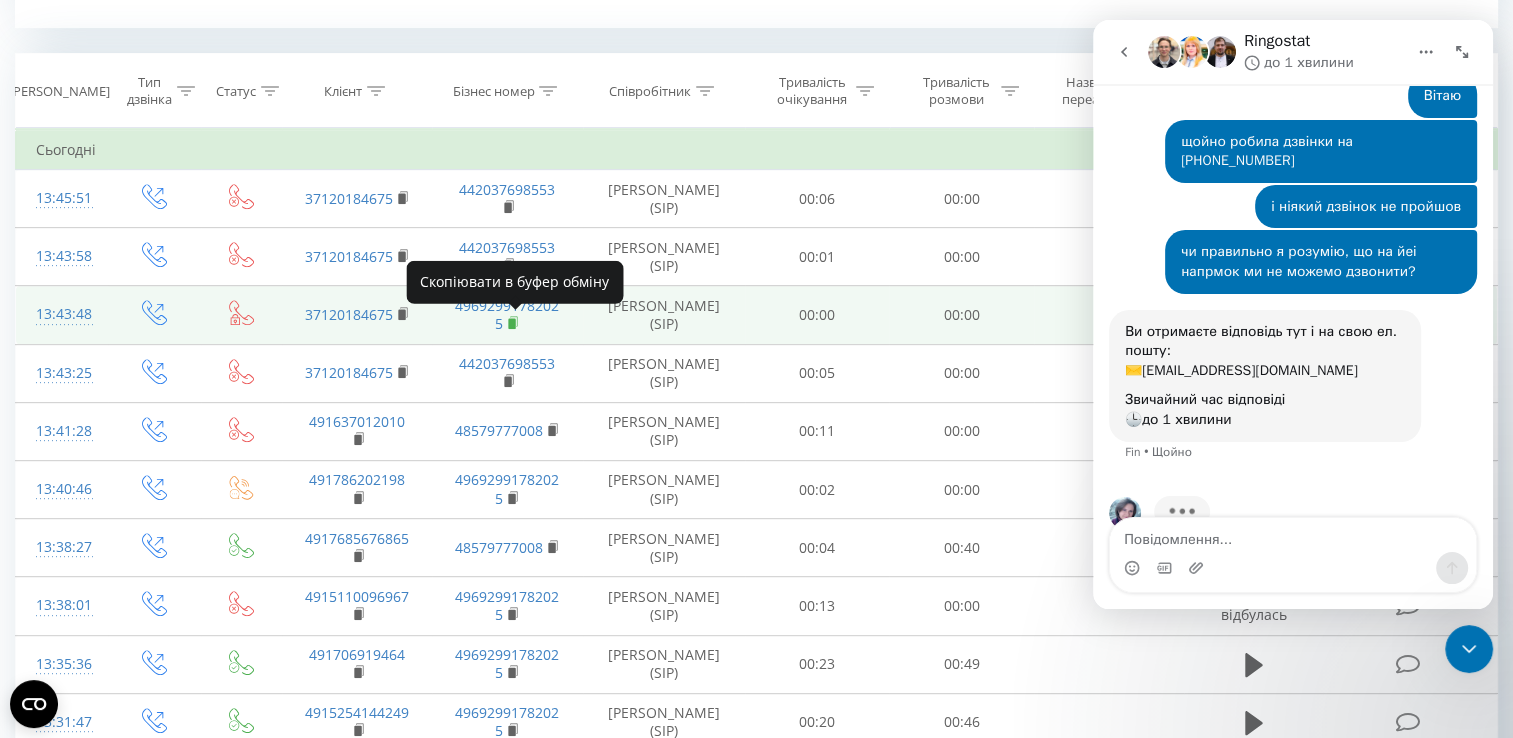 scroll, scrollTop: 212, scrollLeft: 0, axis: vertical 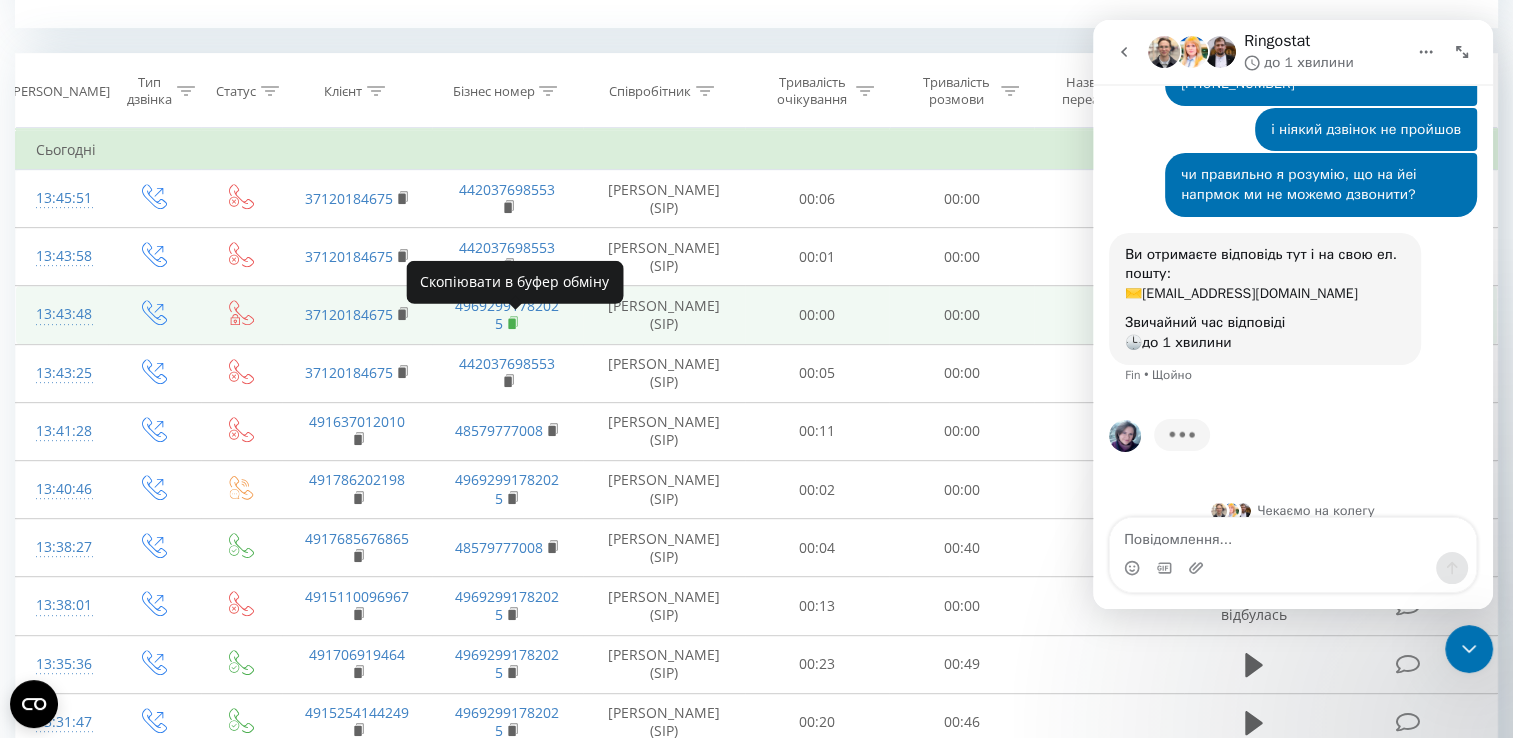 click 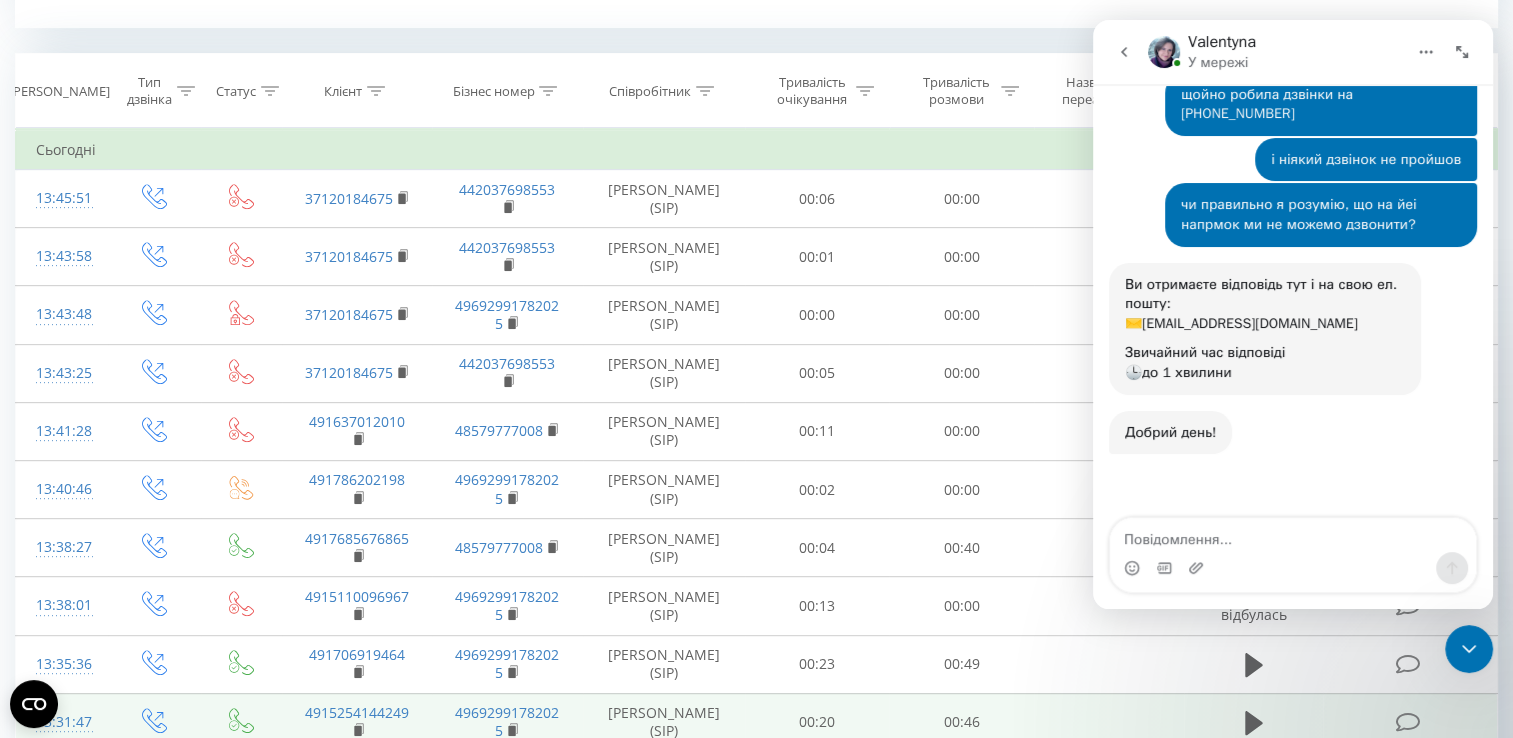 scroll, scrollTop: 184, scrollLeft: 0, axis: vertical 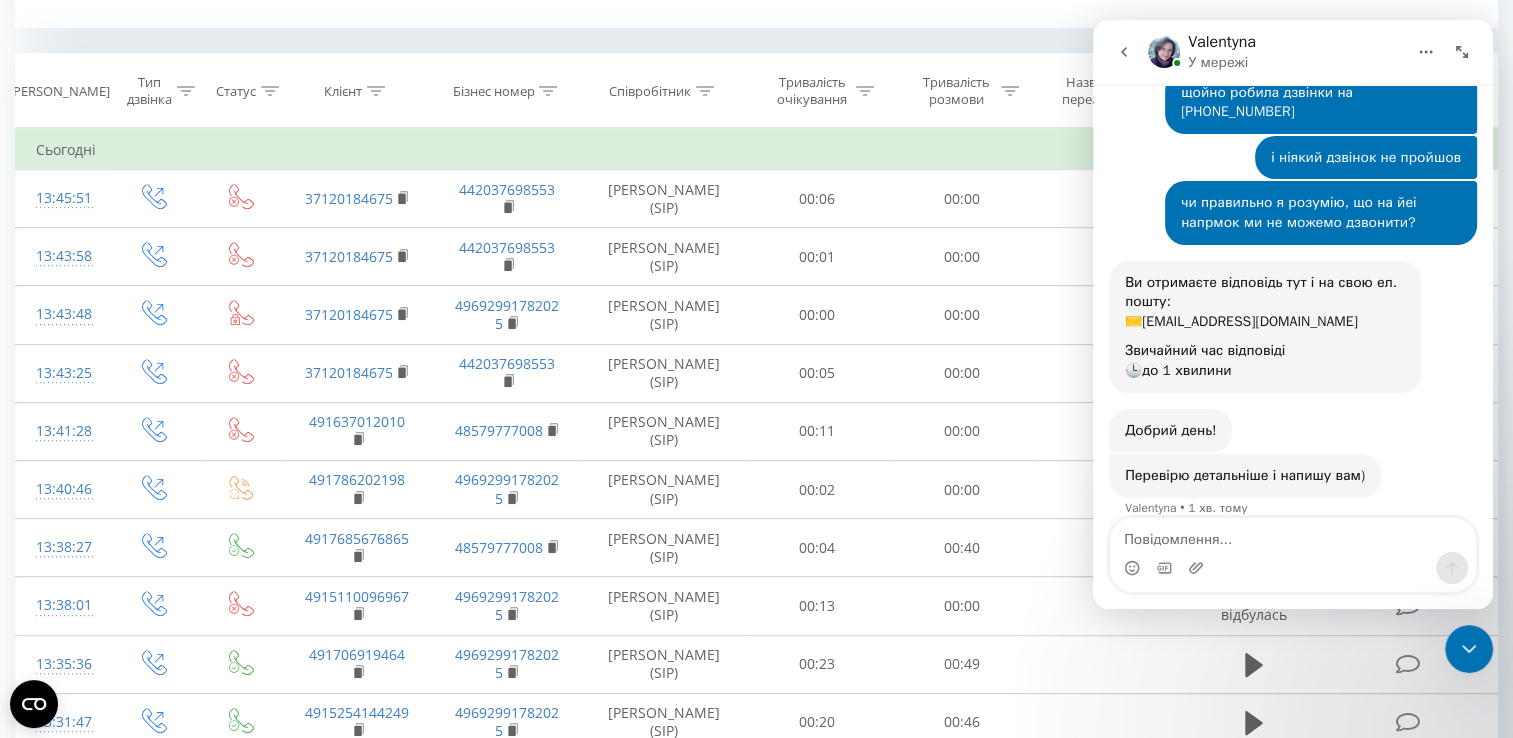 click 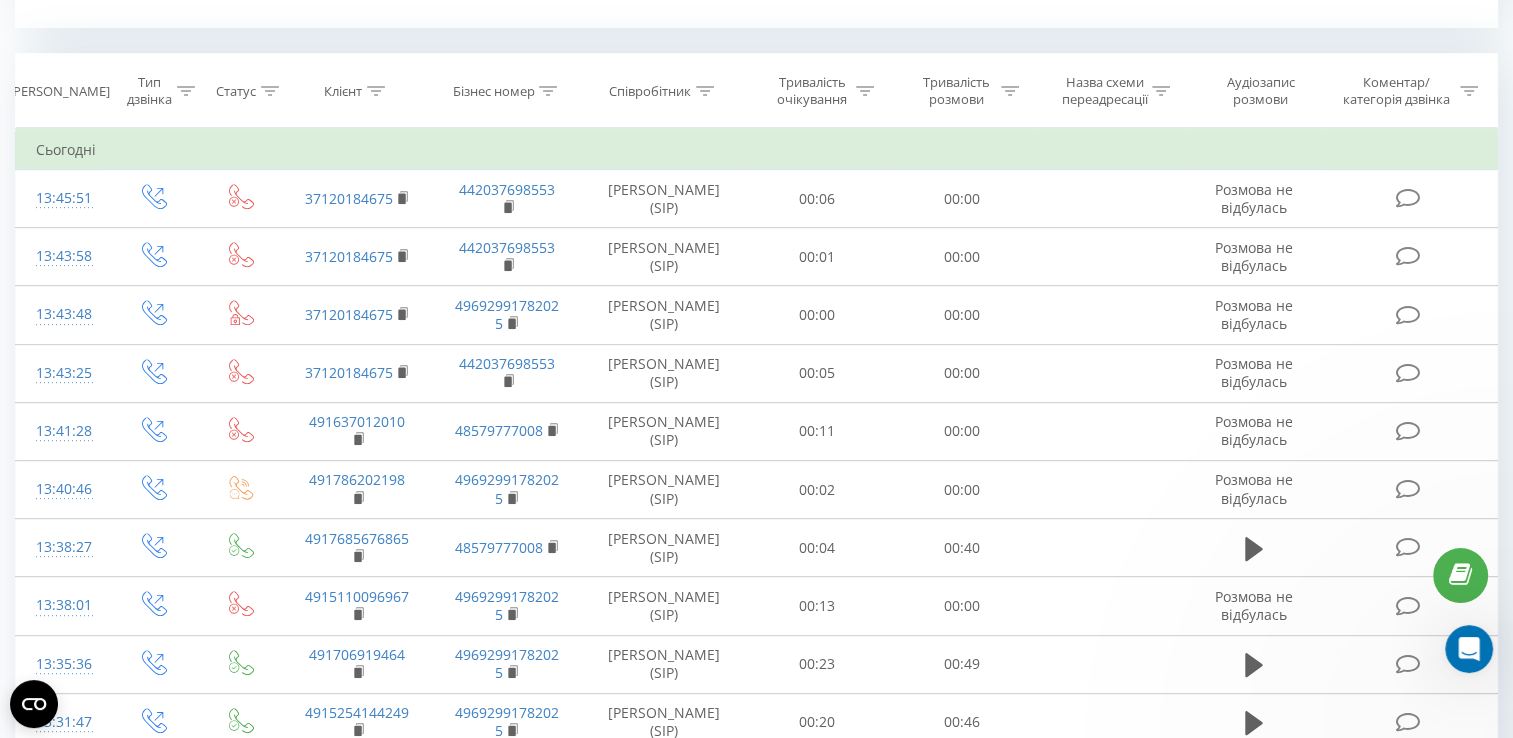 scroll, scrollTop: 0, scrollLeft: 0, axis: both 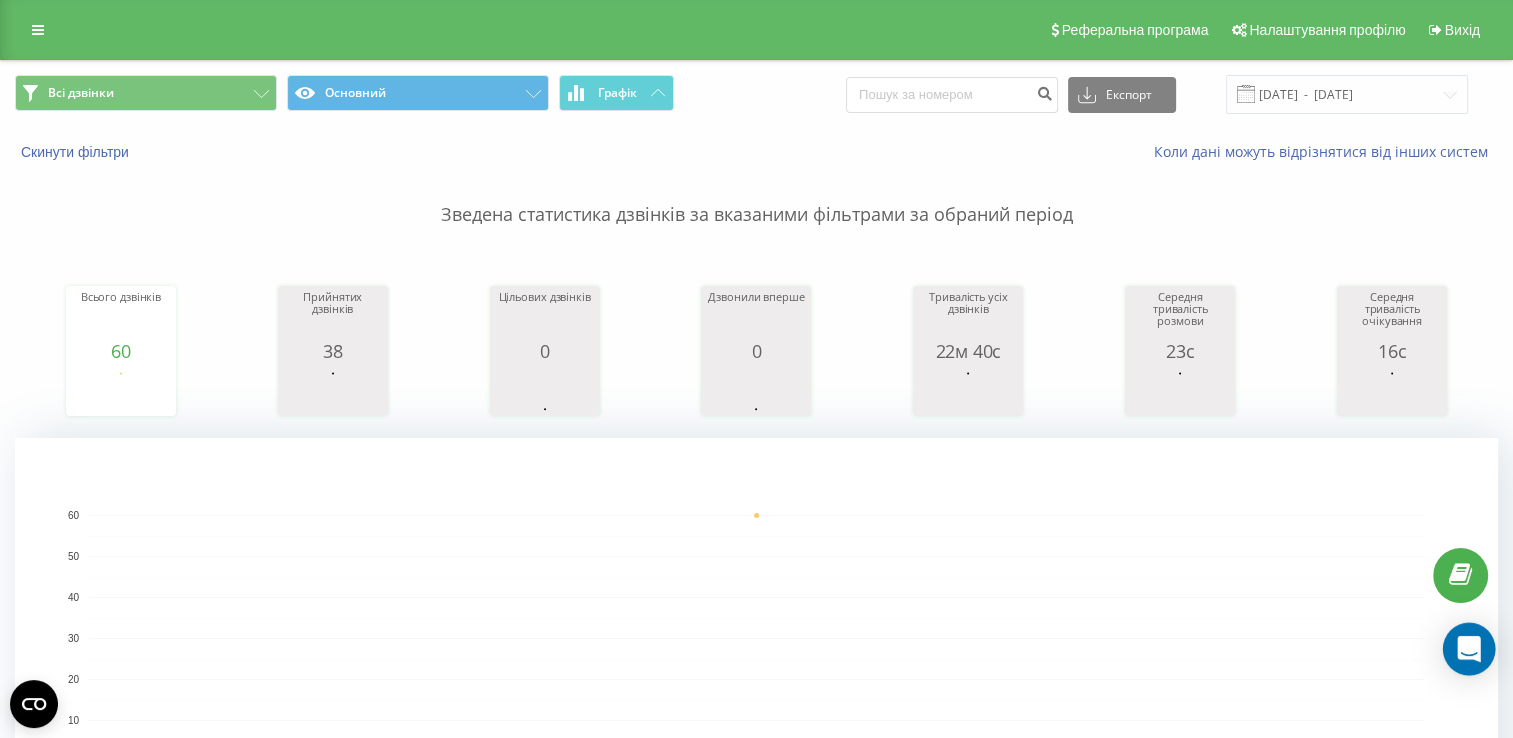 click 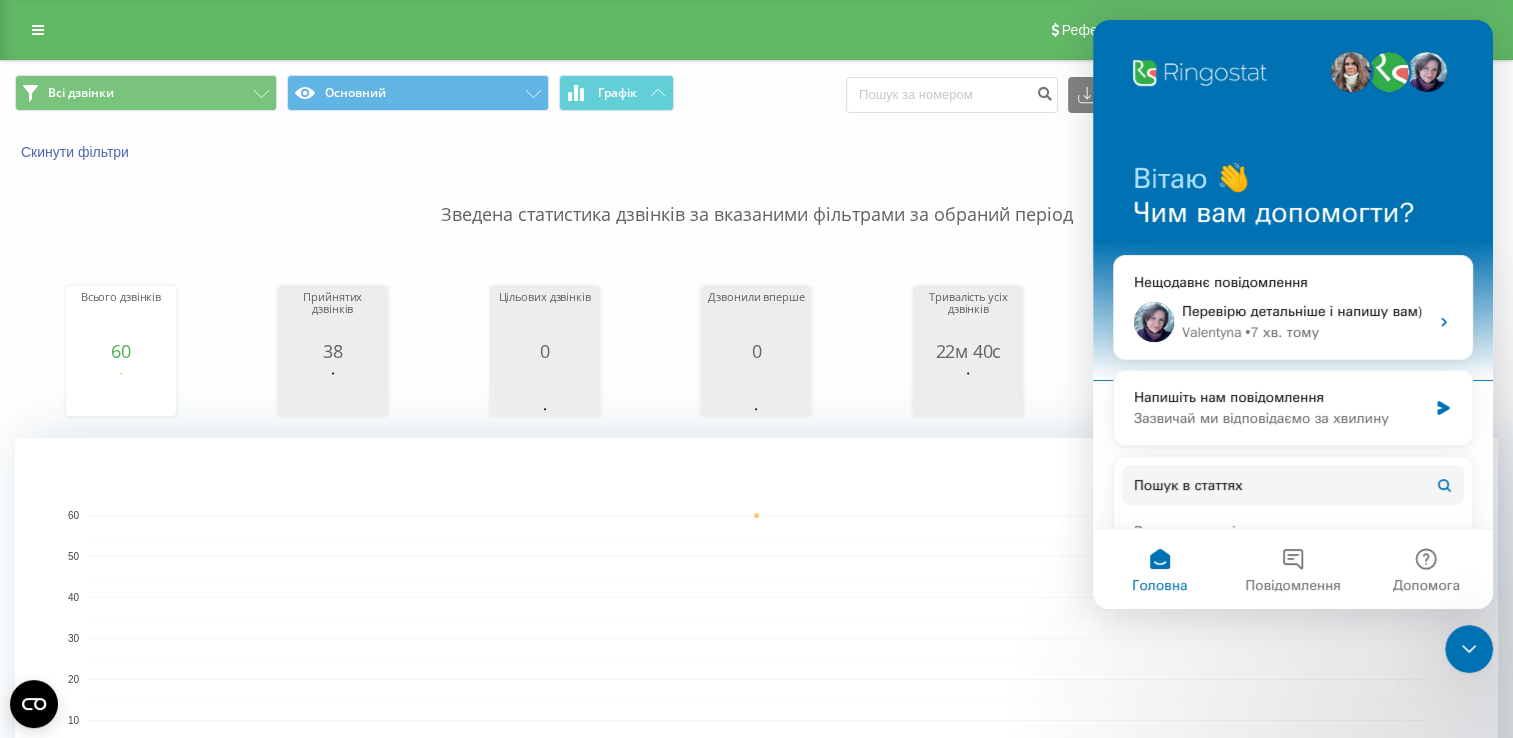 scroll, scrollTop: 0, scrollLeft: 0, axis: both 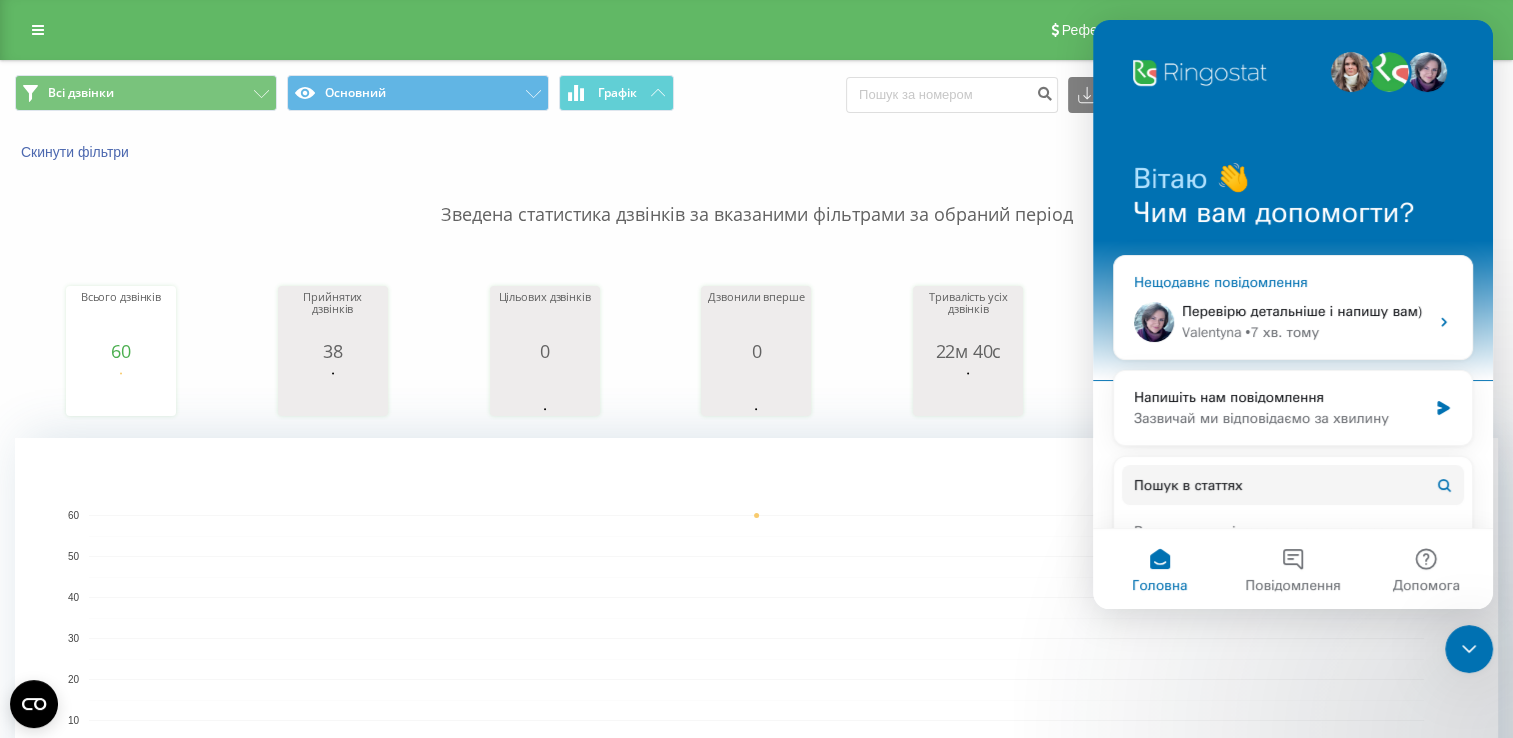 click on "Перевірю детальніше і напишу вам)" at bounding box center [1302, 311] 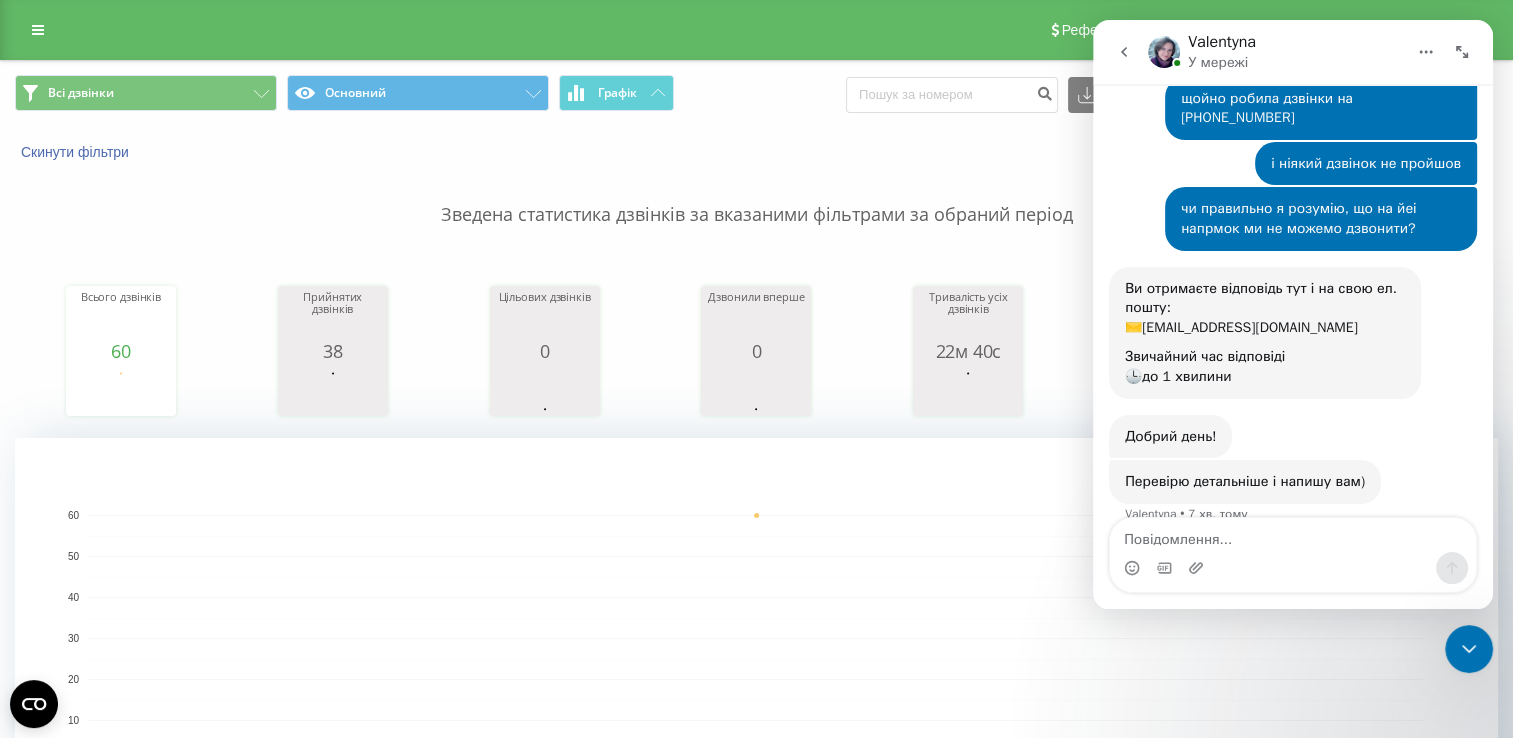 scroll, scrollTop: 184, scrollLeft: 0, axis: vertical 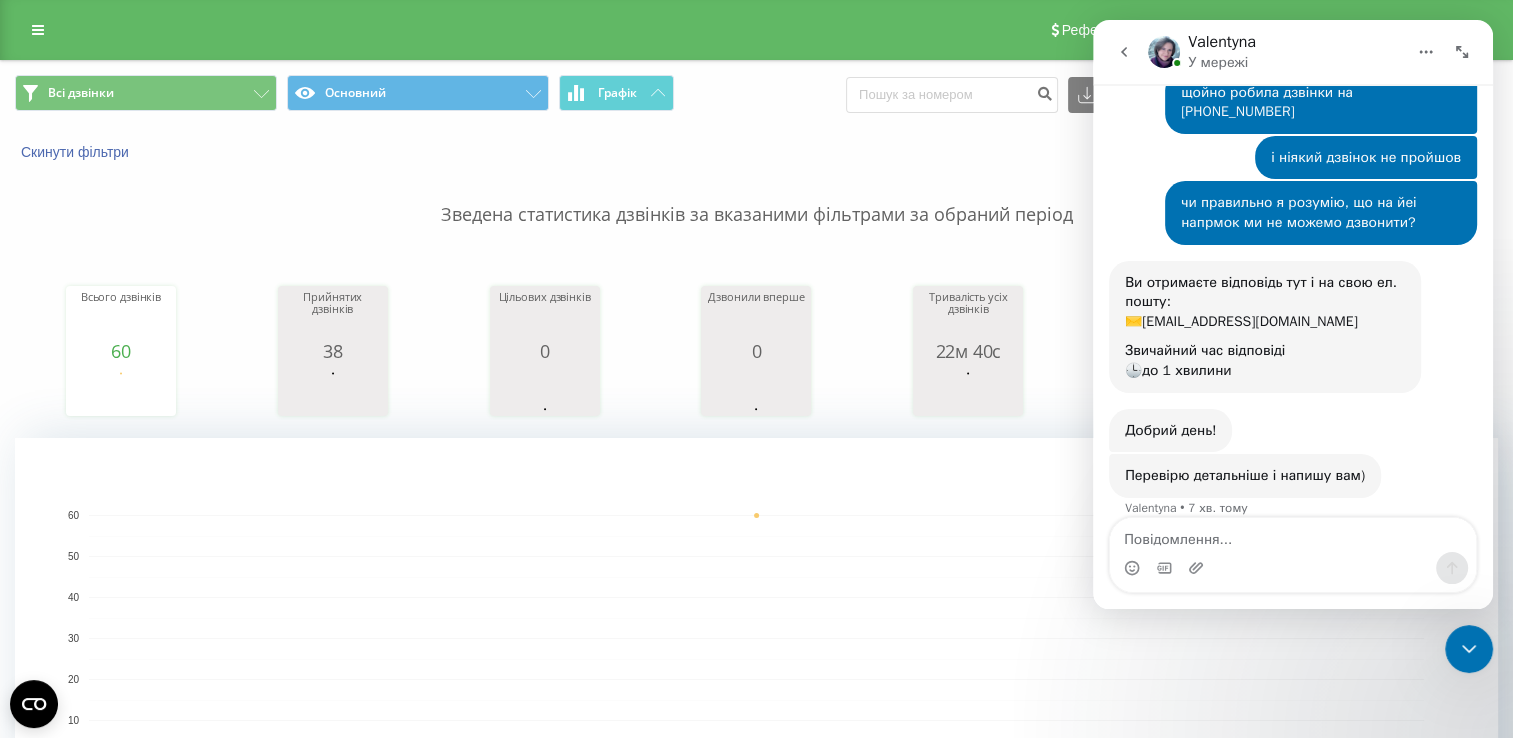 click 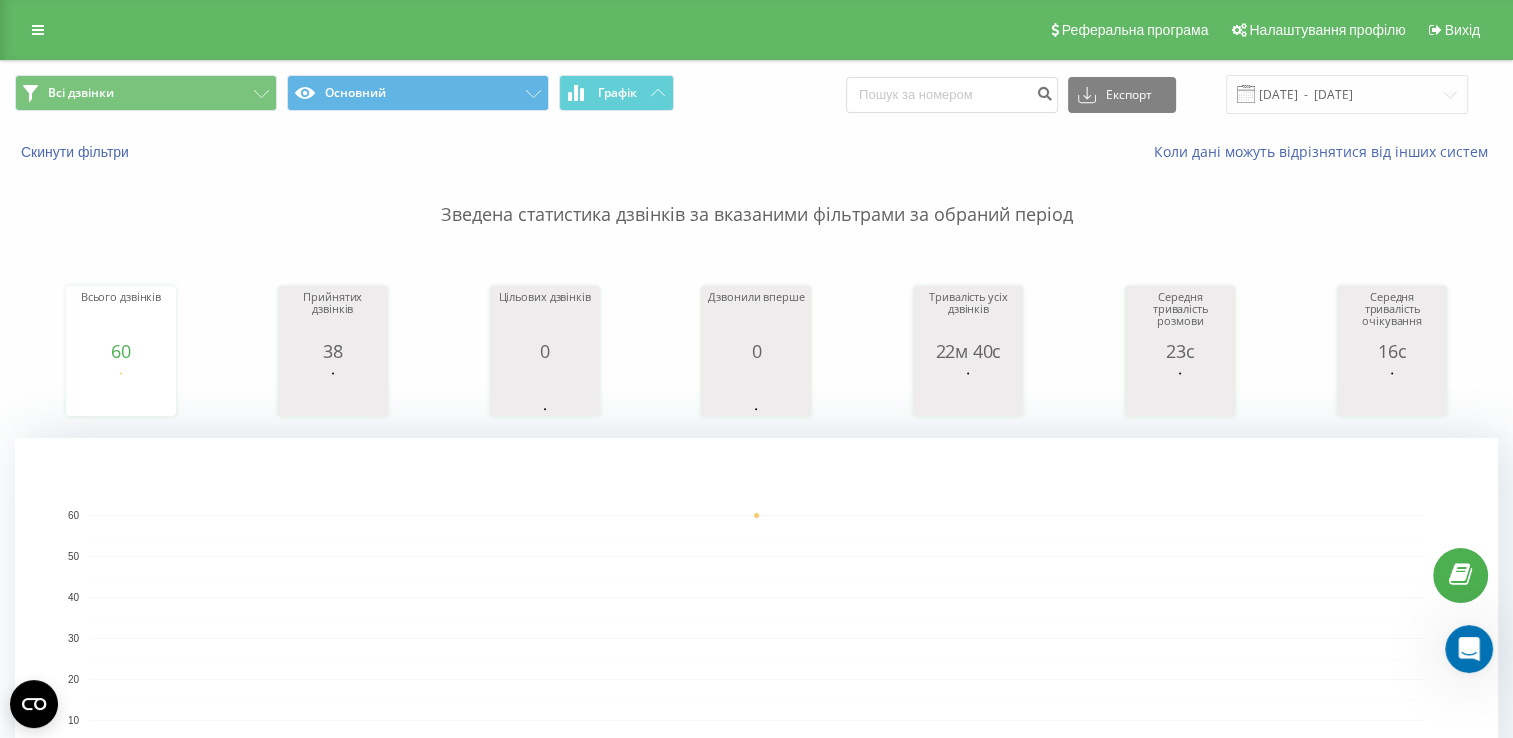 scroll, scrollTop: 0, scrollLeft: 0, axis: both 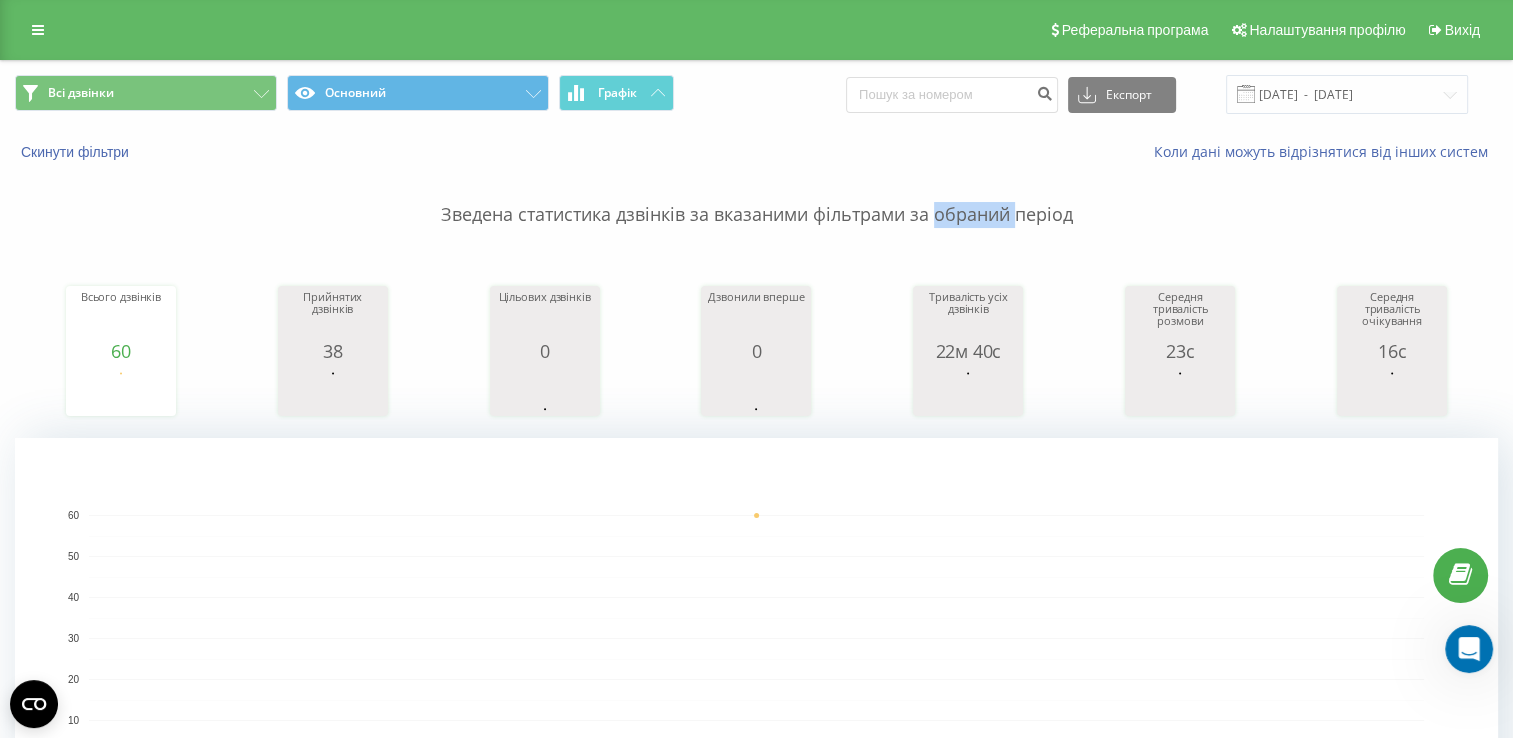 click on "Зведена статистика дзвінків за вказаними фільтрами за обраний період" at bounding box center (756, 195) 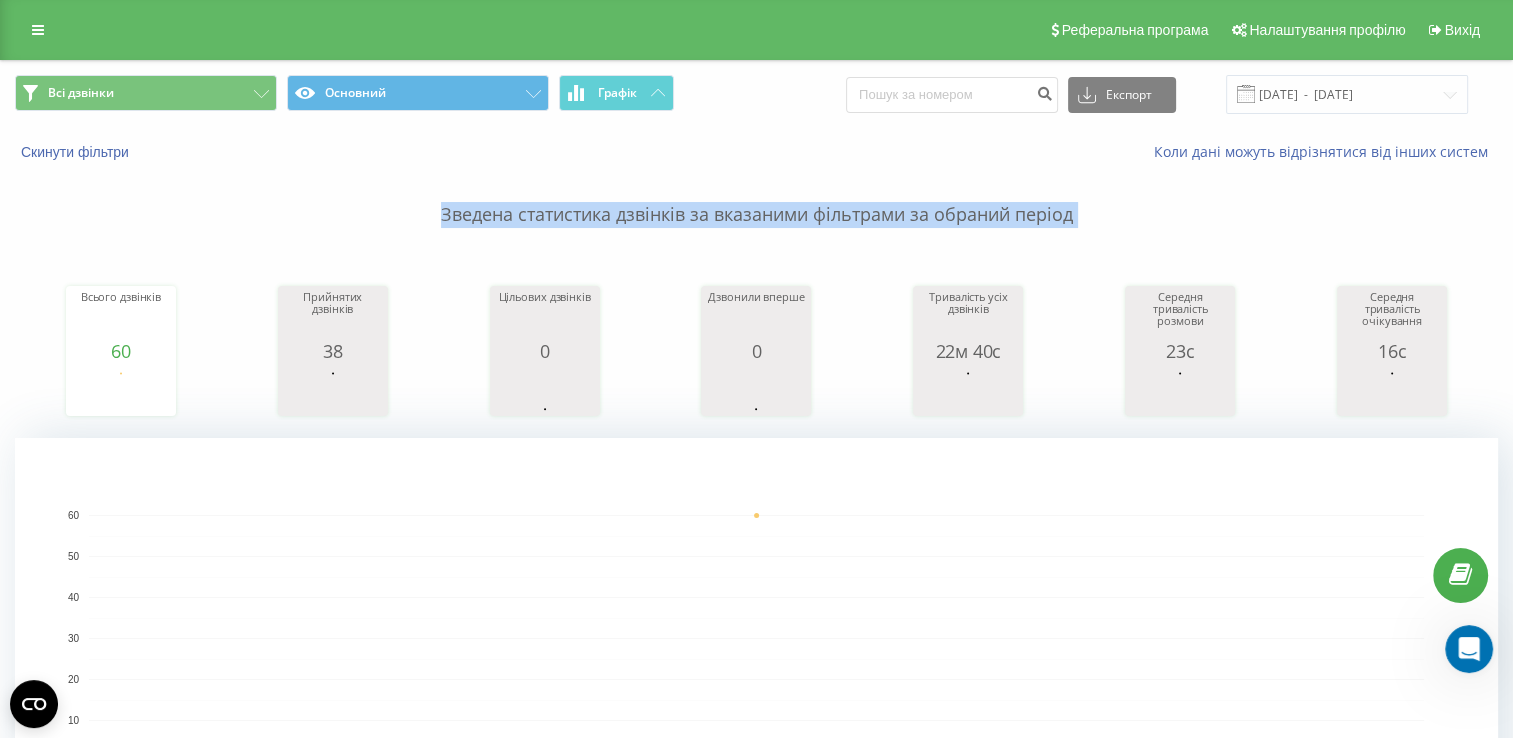 click on "Зведена статистика дзвінків за вказаними фільтрами за обраний період" at bounding box center [756, 195] 